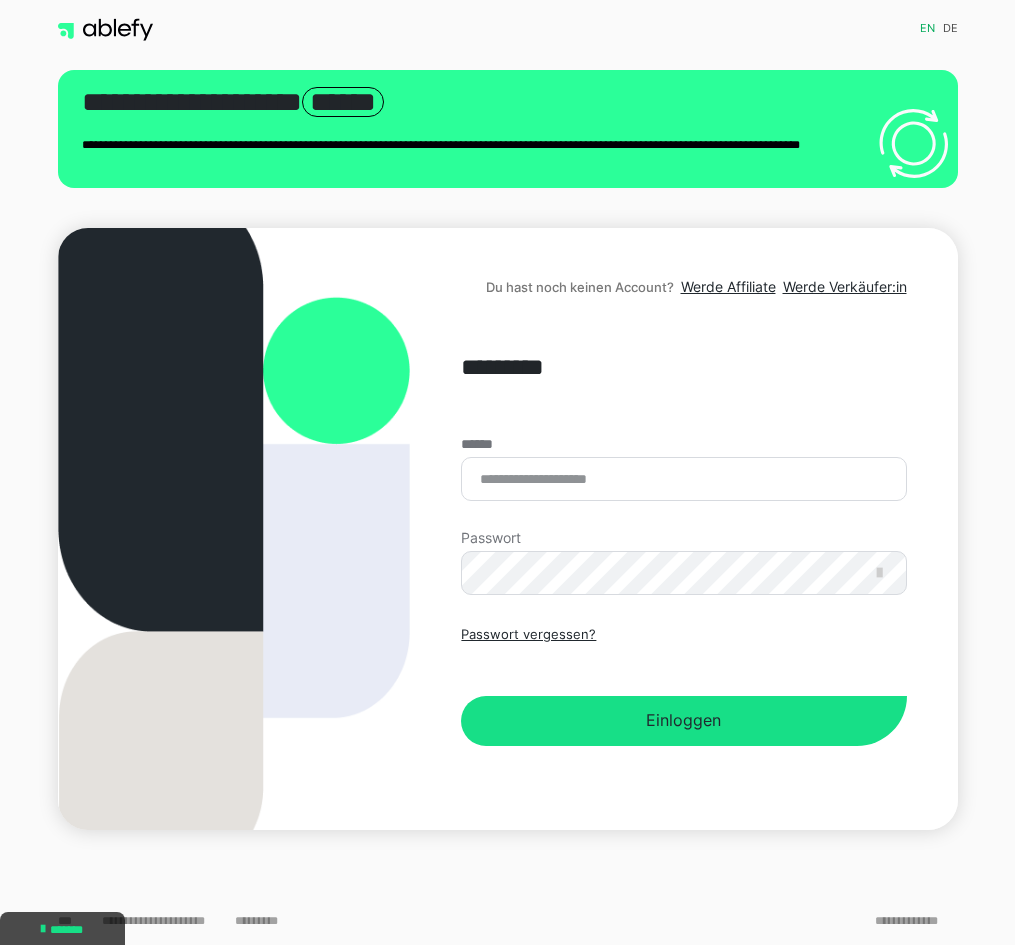scroll, scrollTop: 0, scrollLeft: 0, axis: both 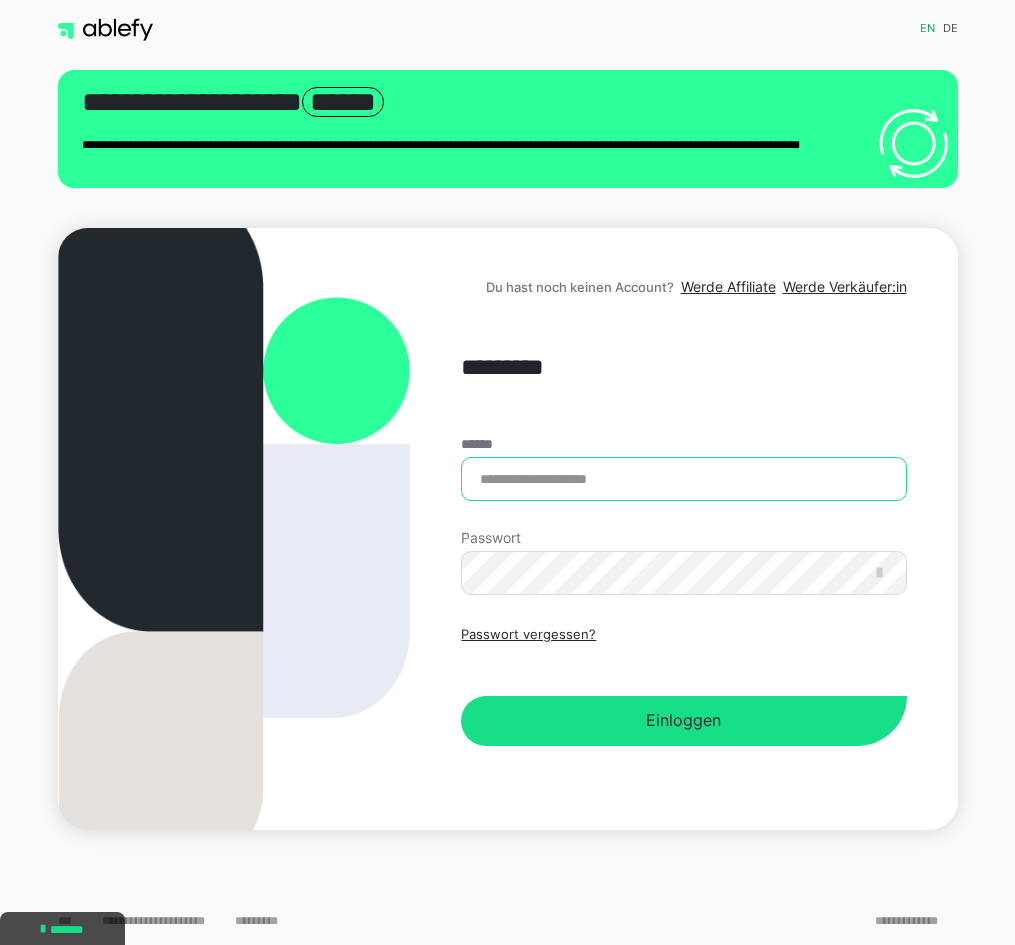 click on "******" at bounding box center (683, 479) 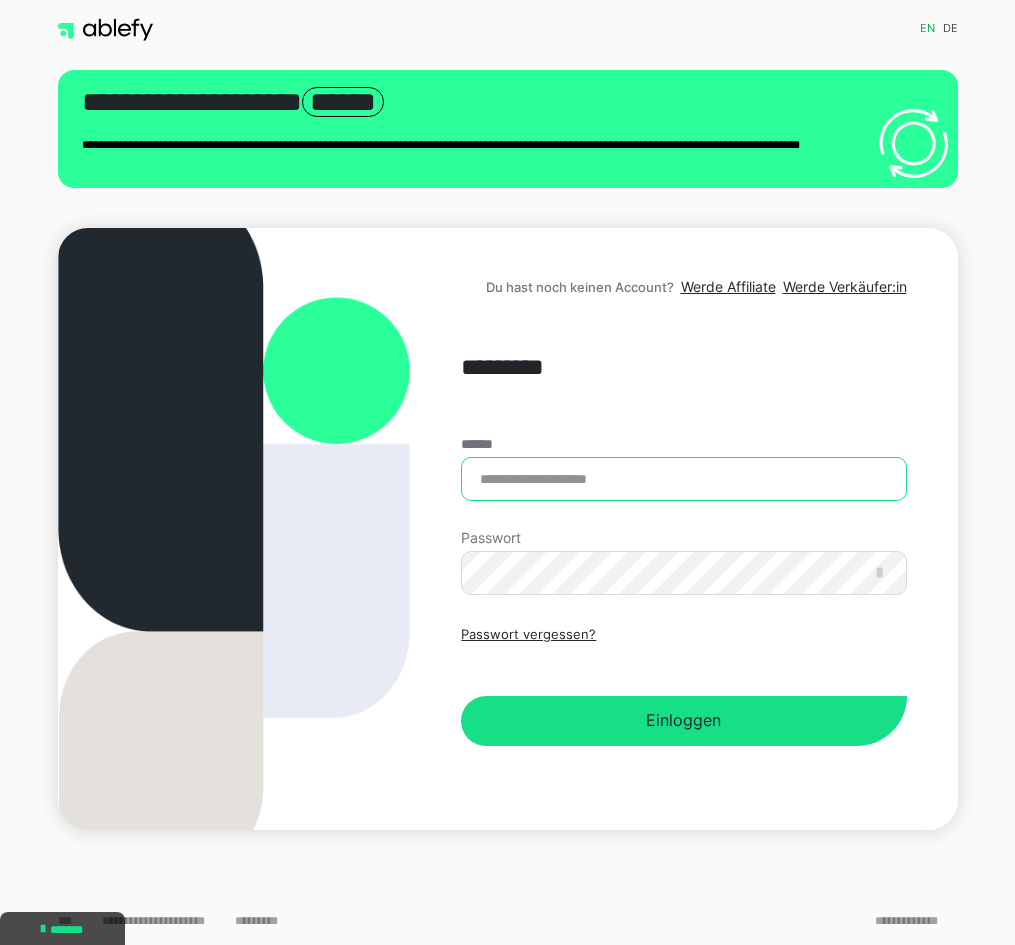 type on "**********" 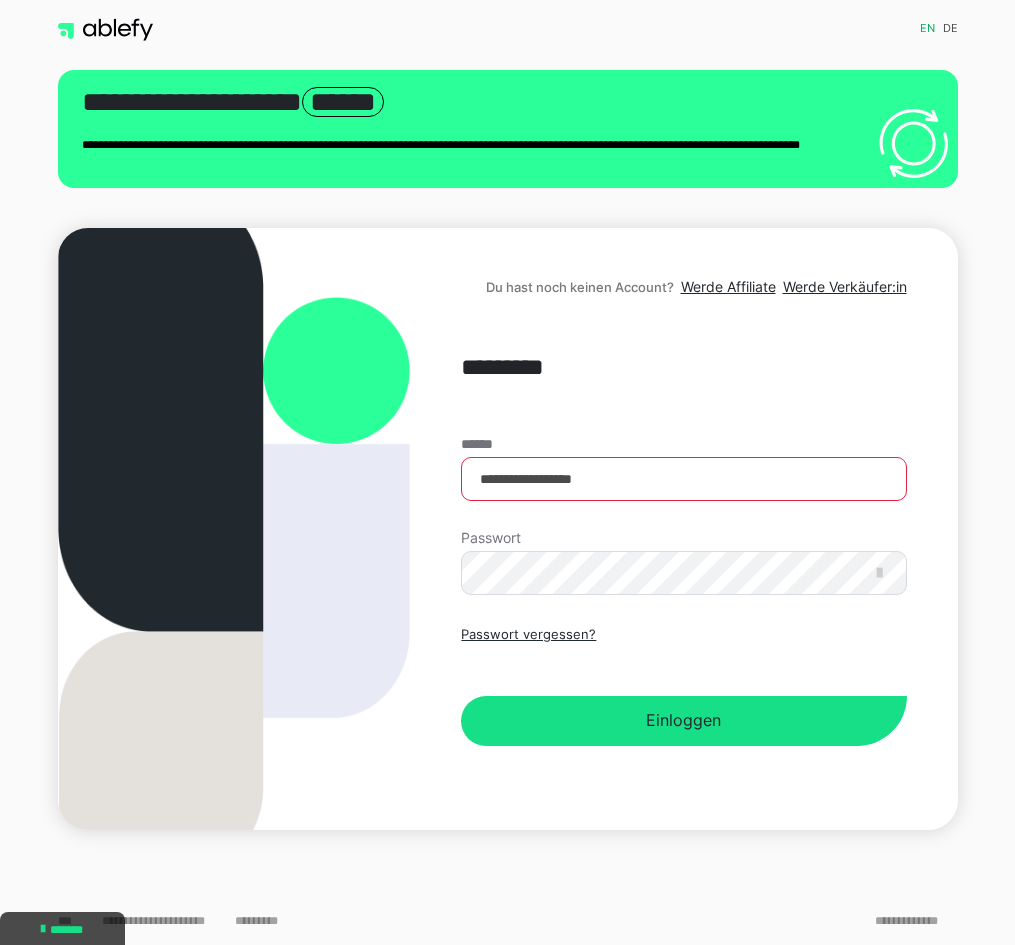click on "Passwort vergessen? Einloggen" at bounding box center (683, 685) 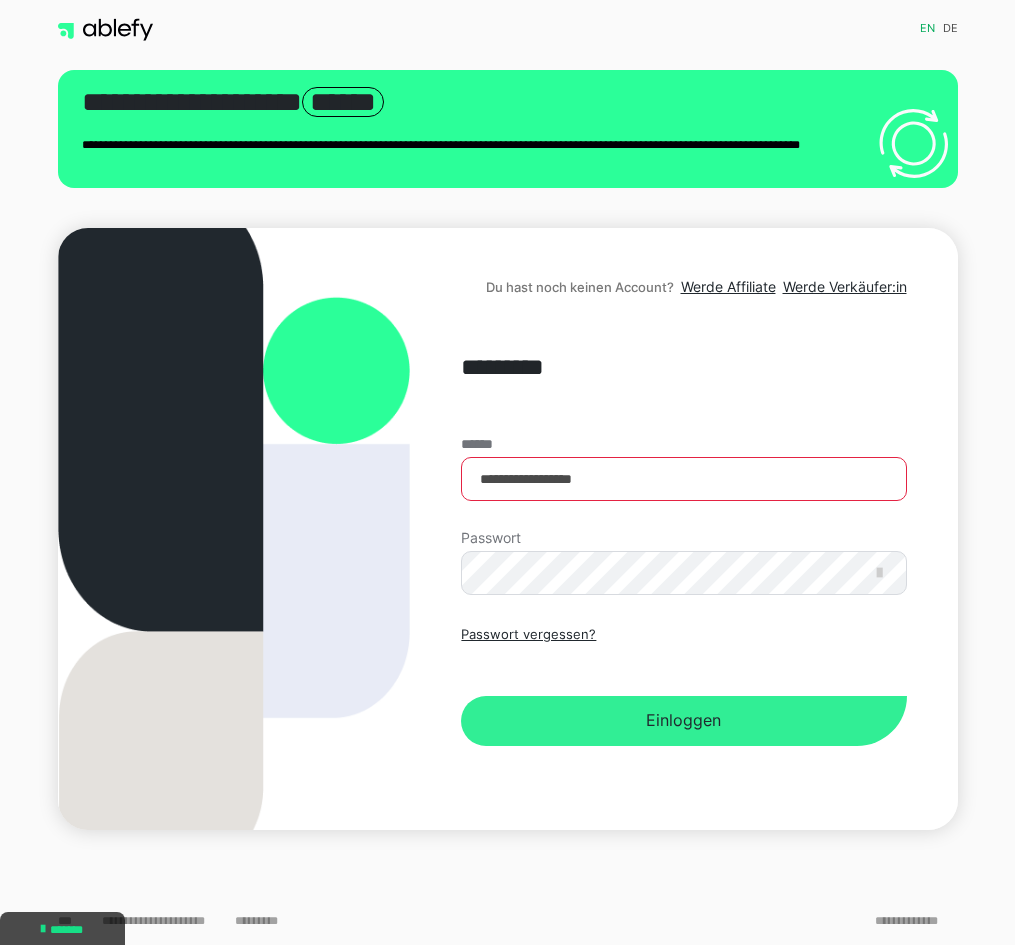 click on "Einloggen" at bounding box center [683, 721] 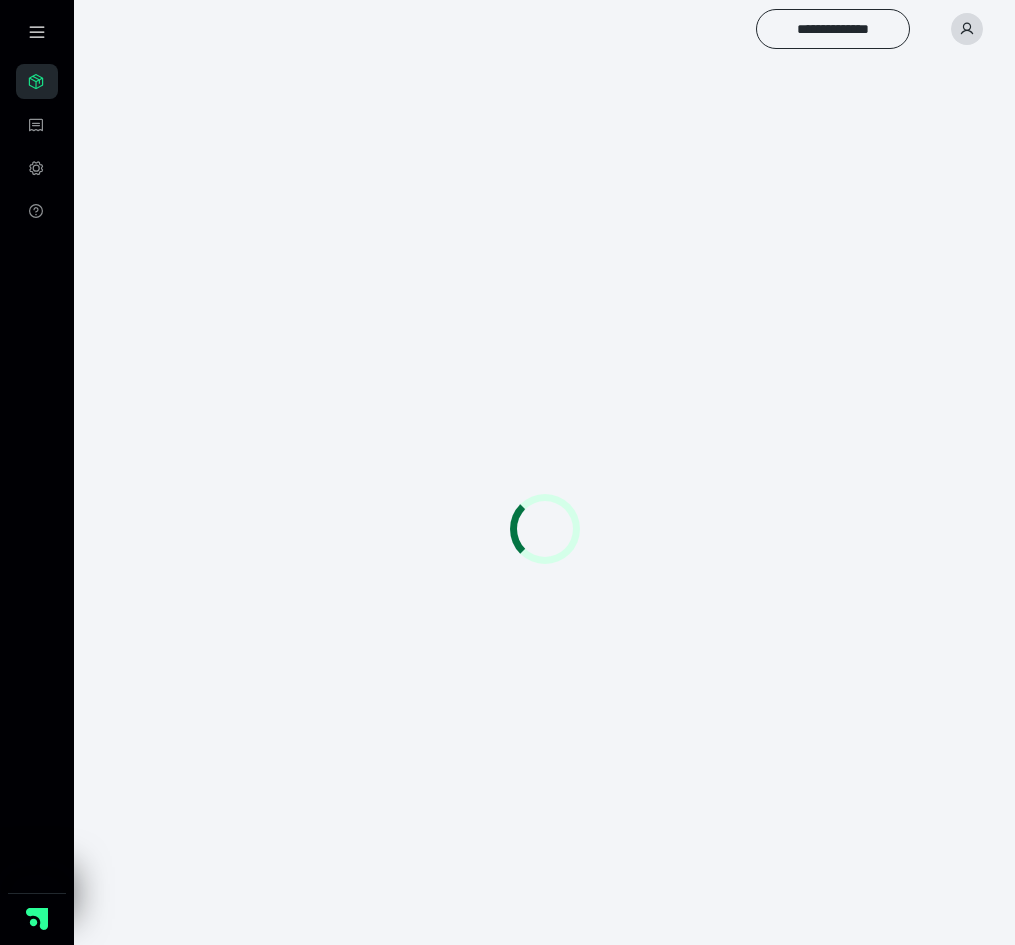 scroll, scrollTop: 0, scrollLeft: 0, axis: both 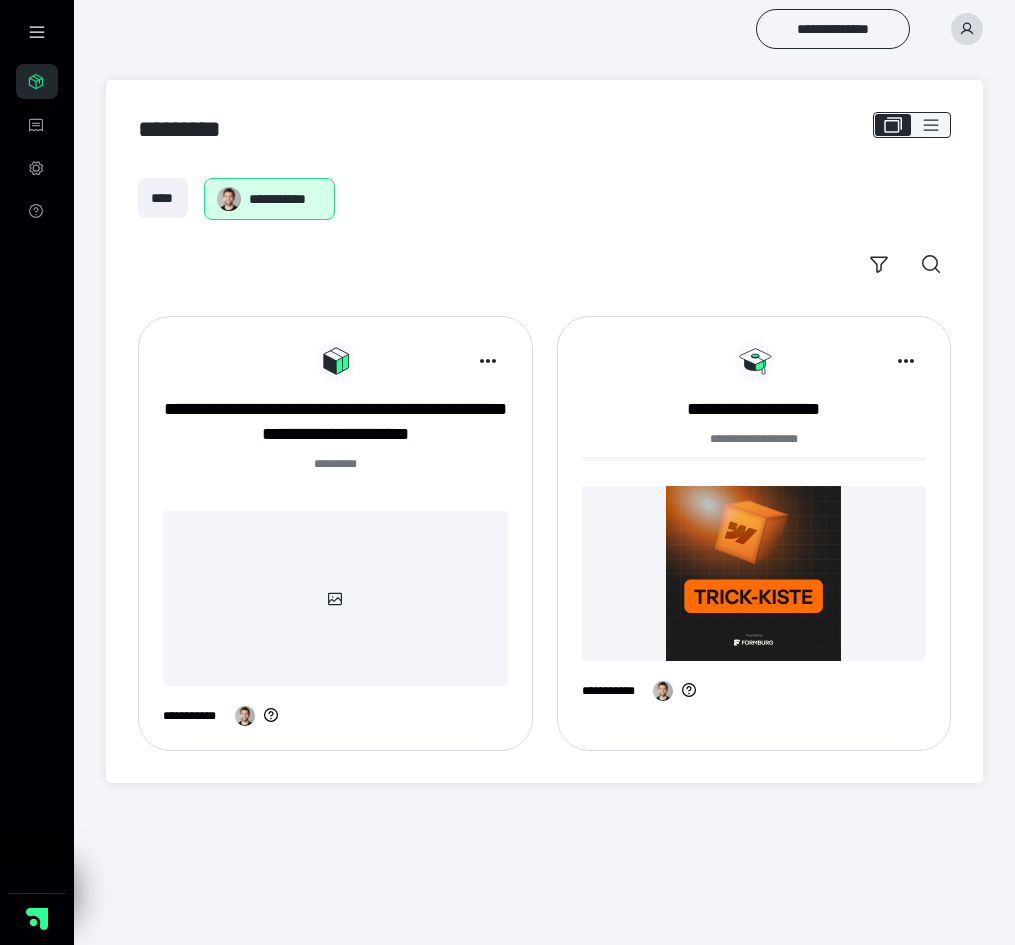 click on "**********" at bounding box center [544, 533] 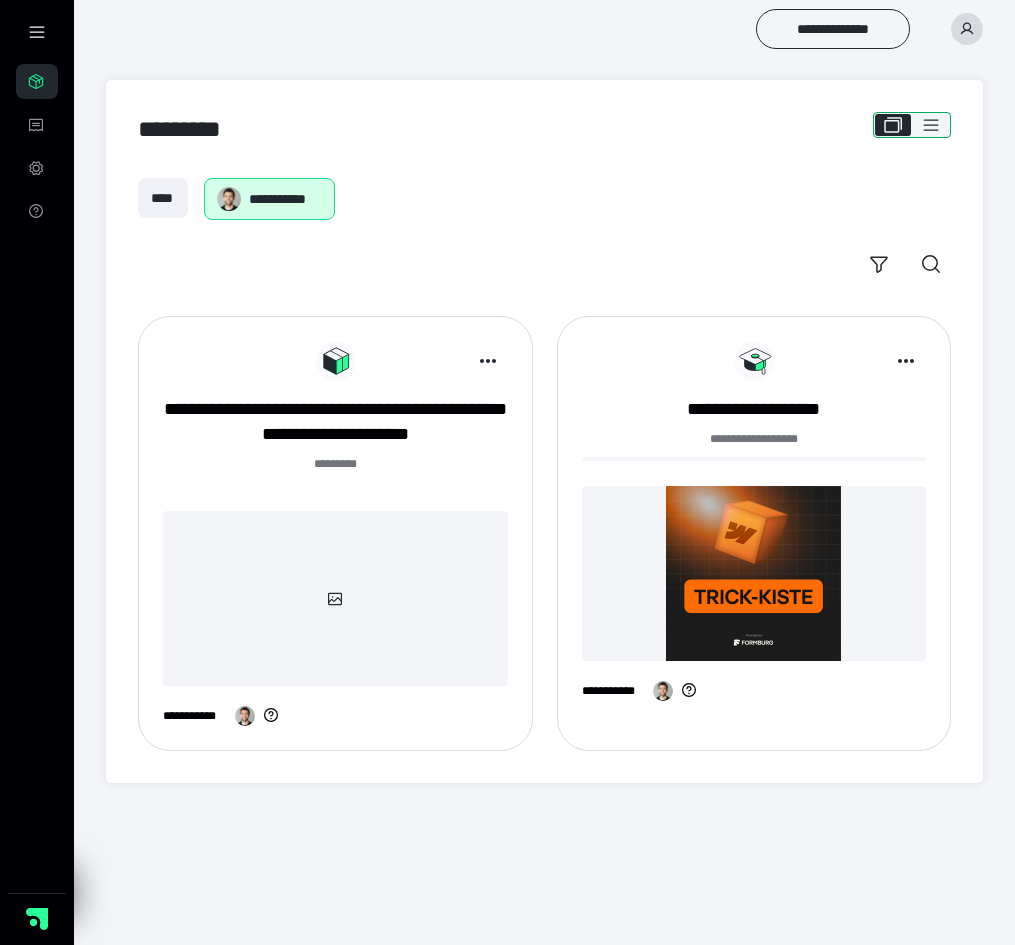 click 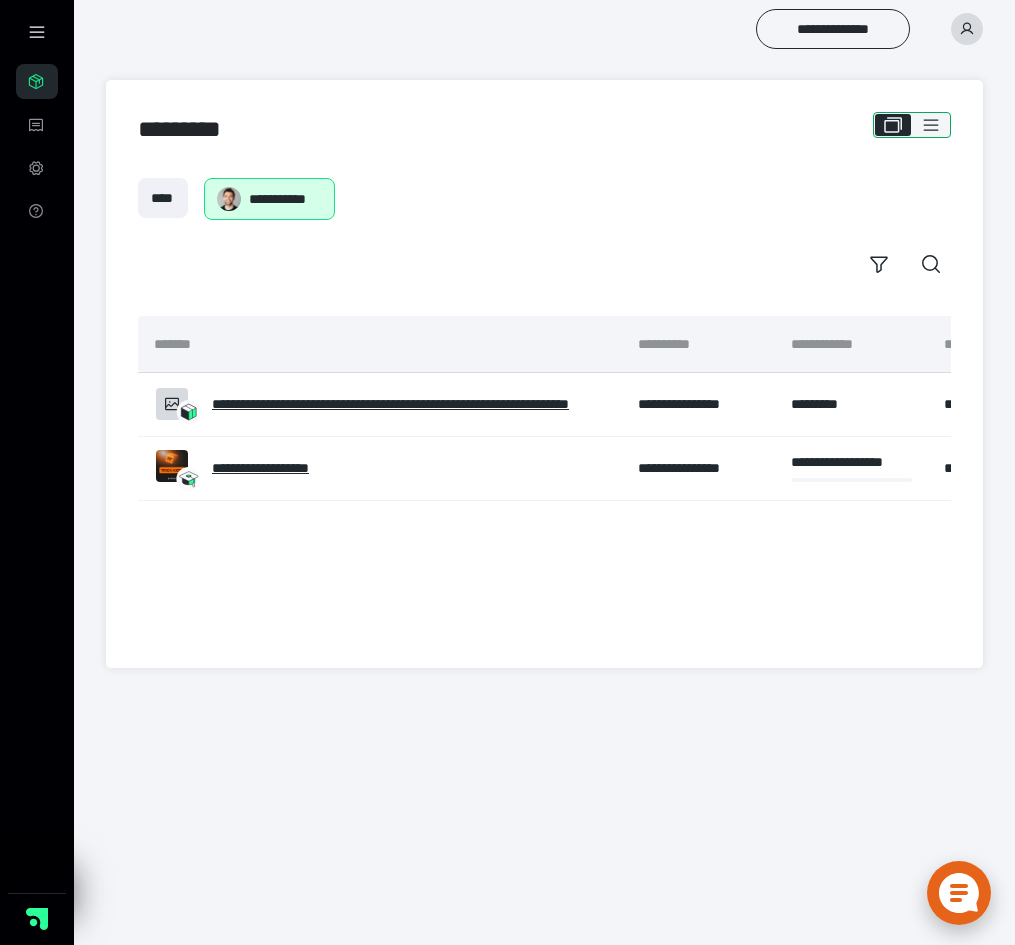 scroll, scrollTop: 0, scrollLeft: 0, axis: both 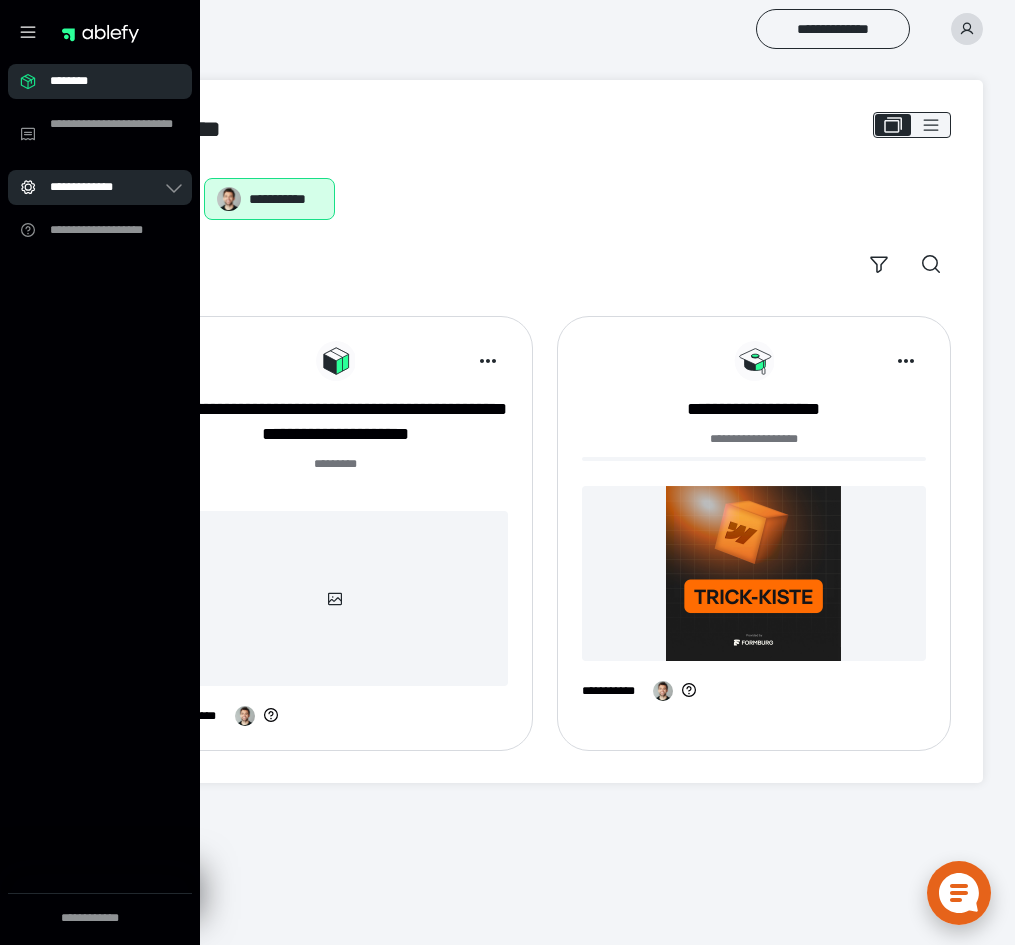 click on "**********" at bounding box center [106, 187] 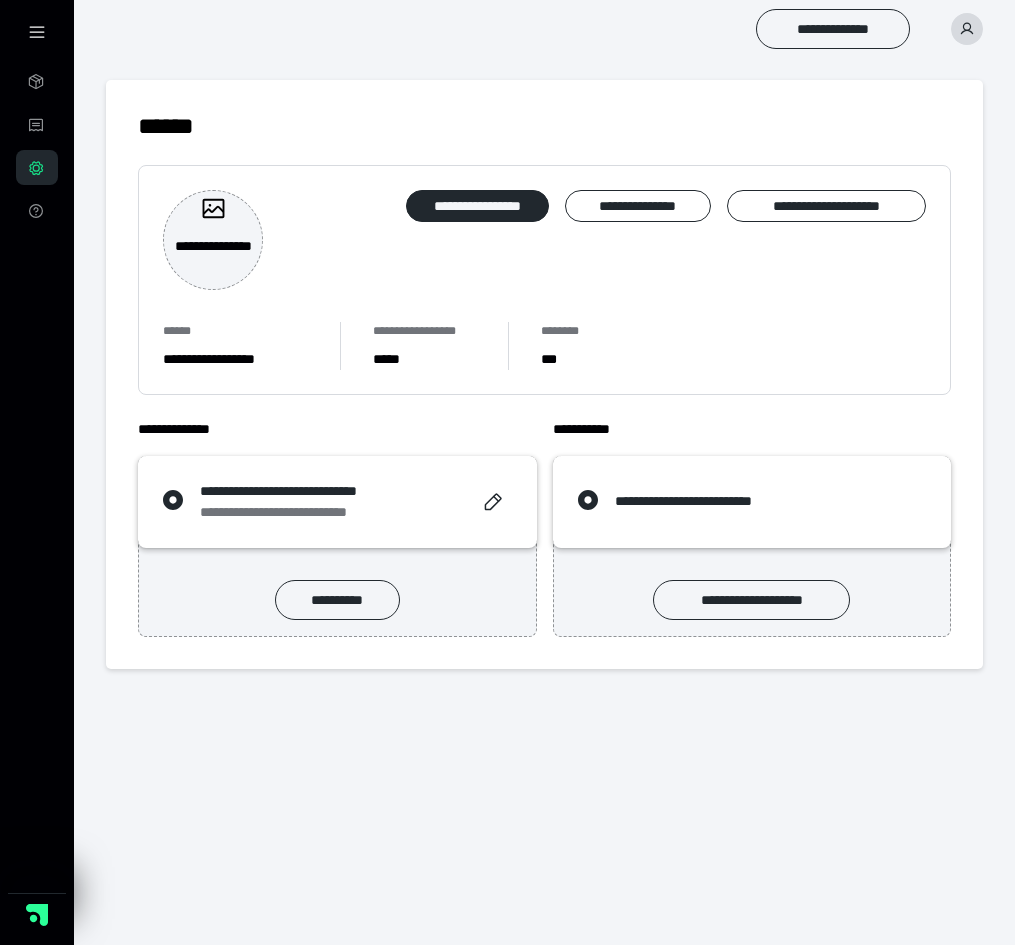 scroll, scrollTop: 0, scrollLeft: 0, axis: both 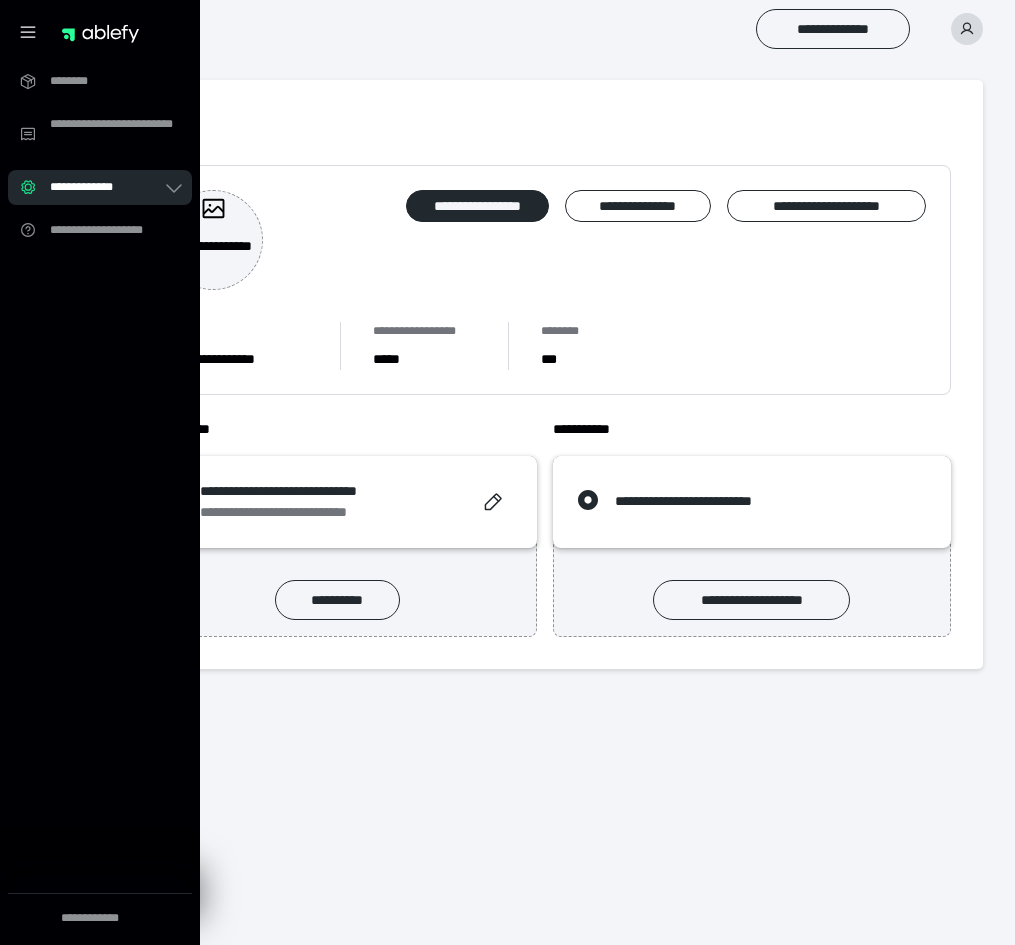 click on "**********" at bounding box center [106, 187] 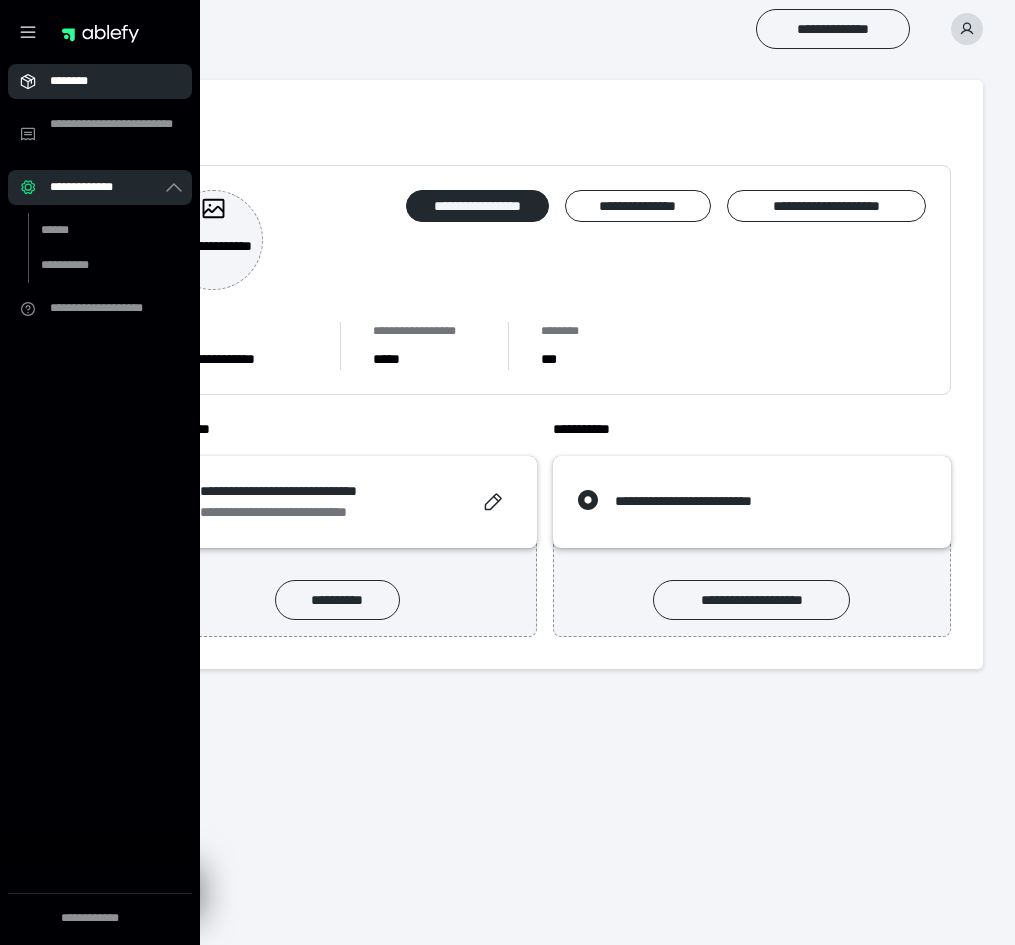 click on "********" at bounding box center [100, 81] 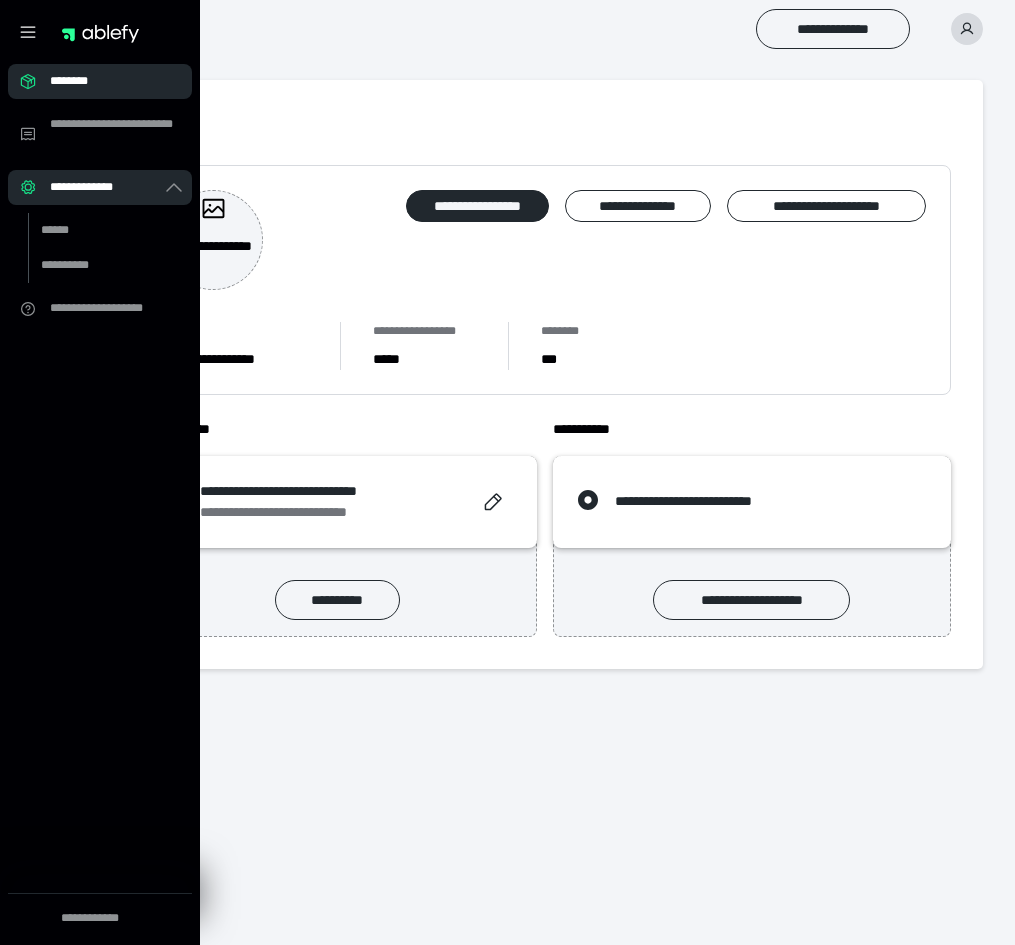 click on "********" at bounding box center [100, 81] 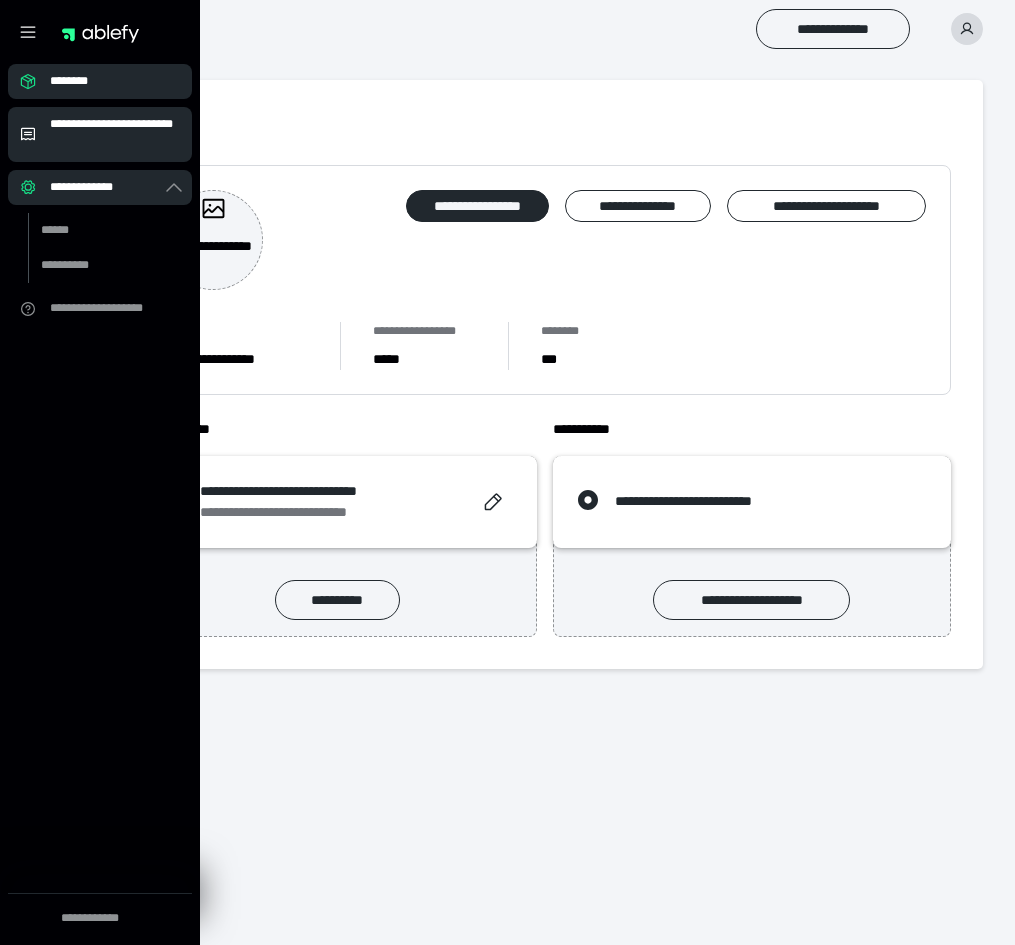 click on "**********" at bounding box center [115, 134] 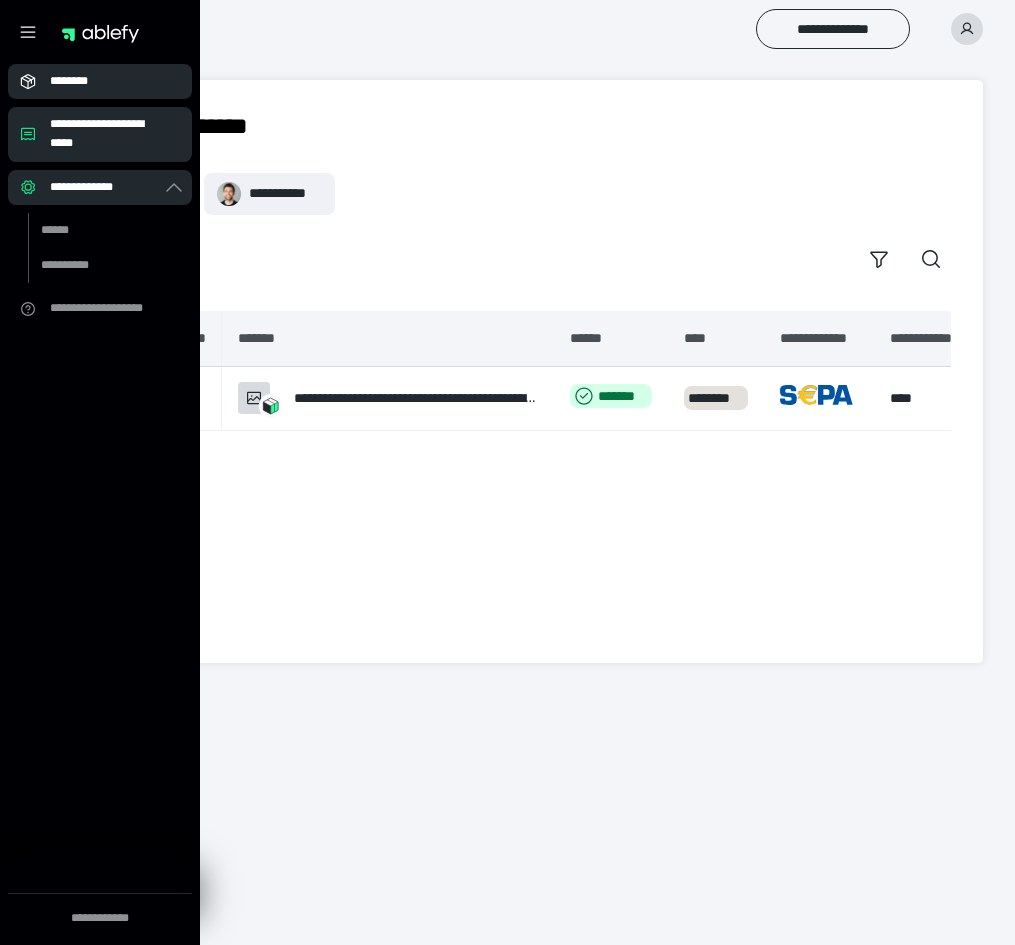 click 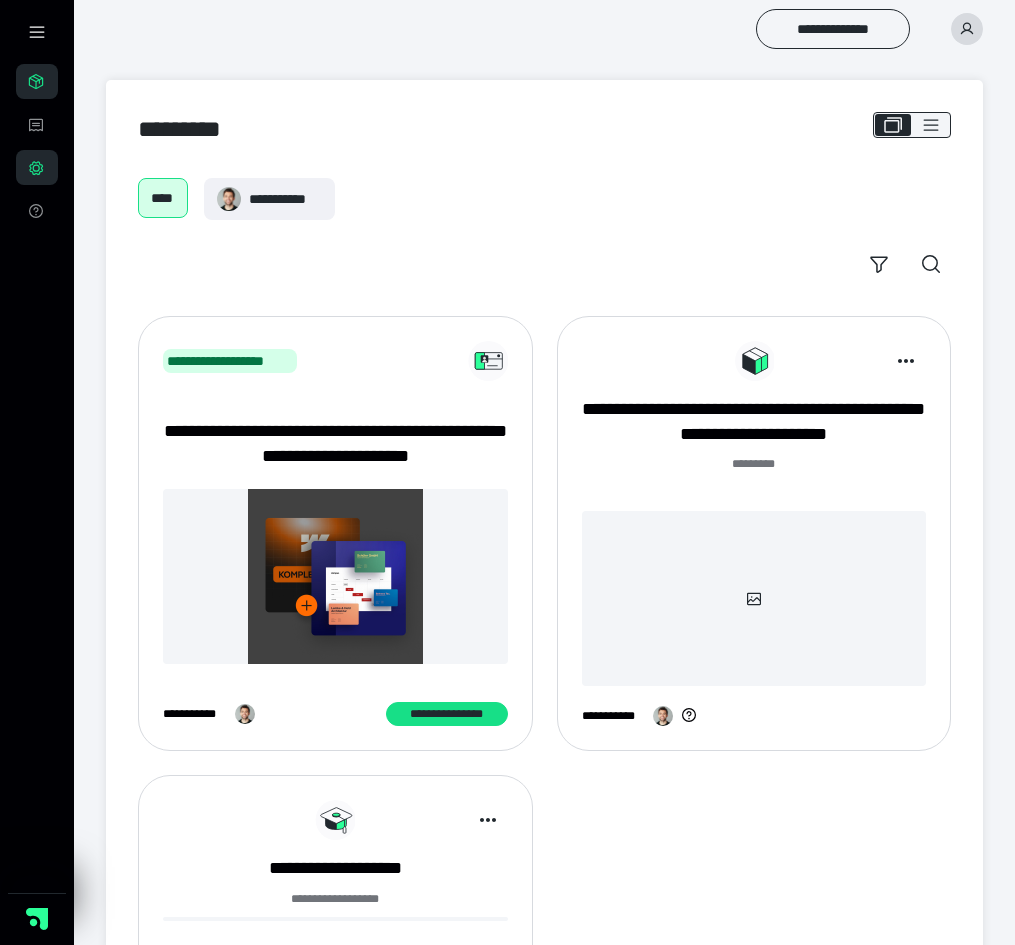 click at bounding box center [335, 576] 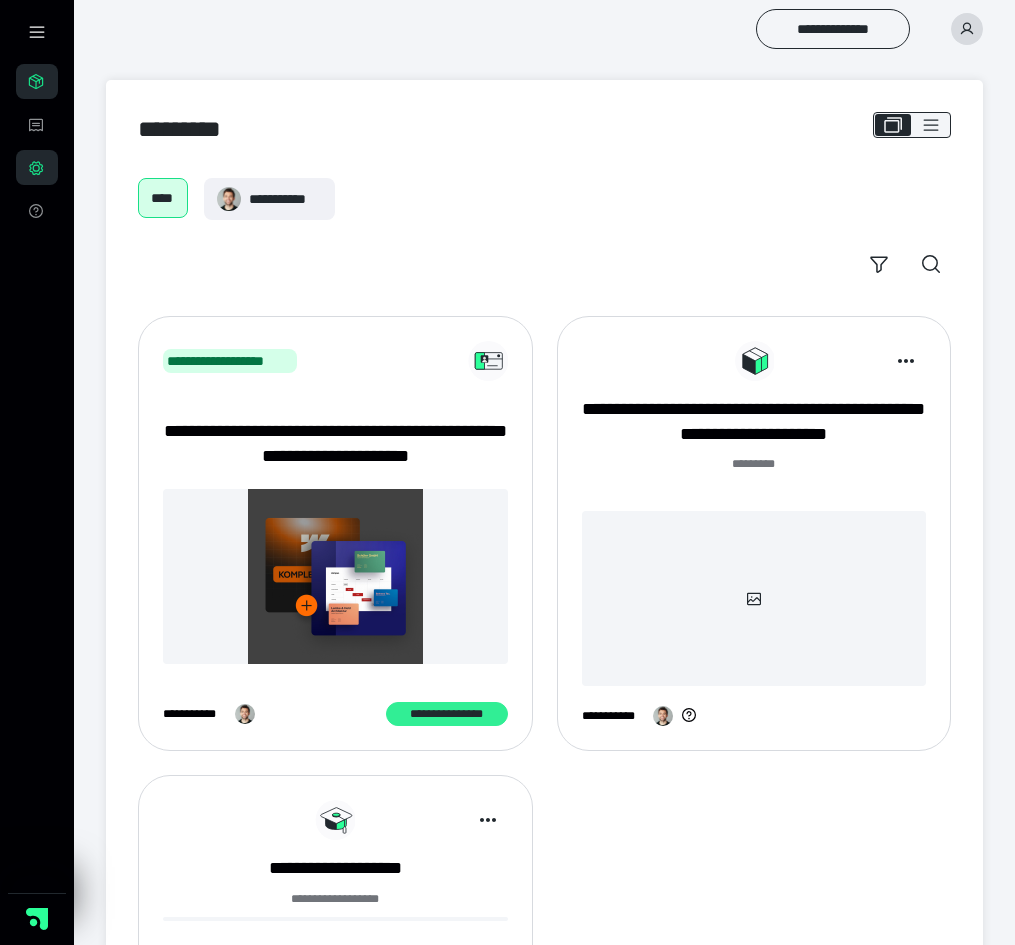 click on "**********" at bounding box center (447, 714) 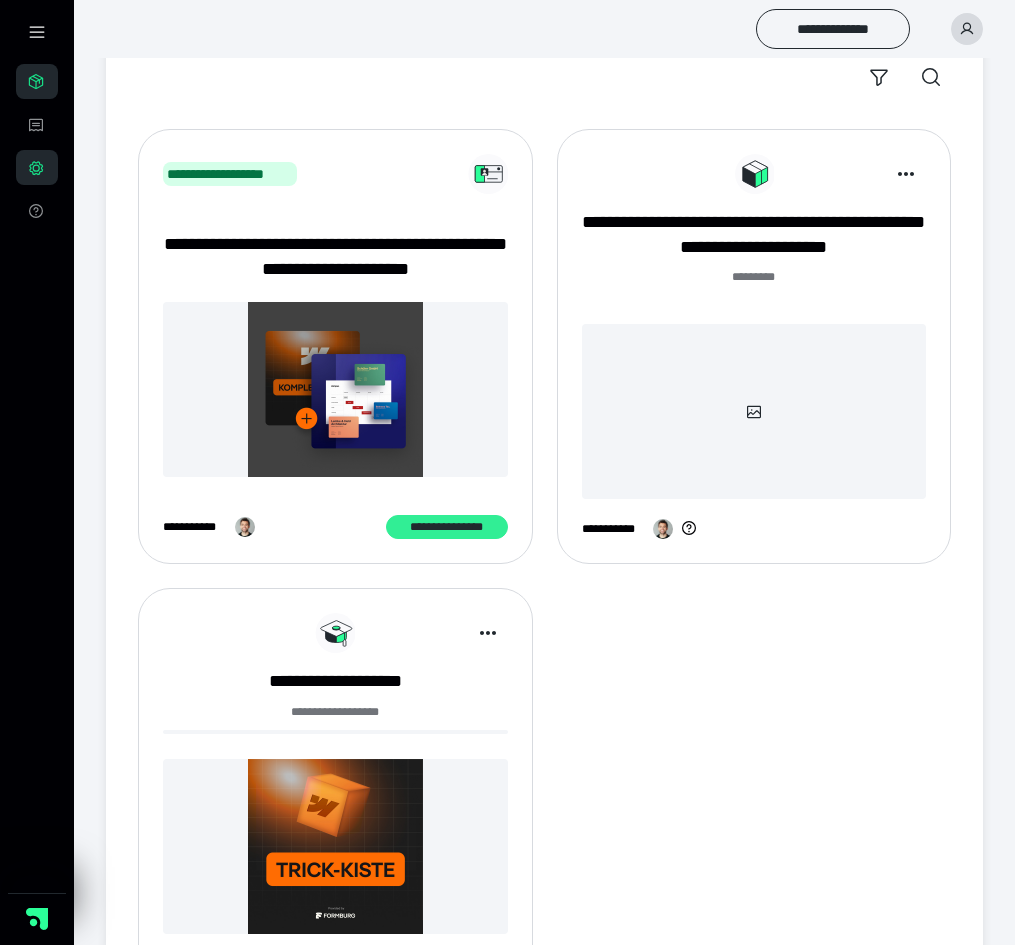 scroll, scrollTop: 185, scrollLeft: 0, axis: vertical 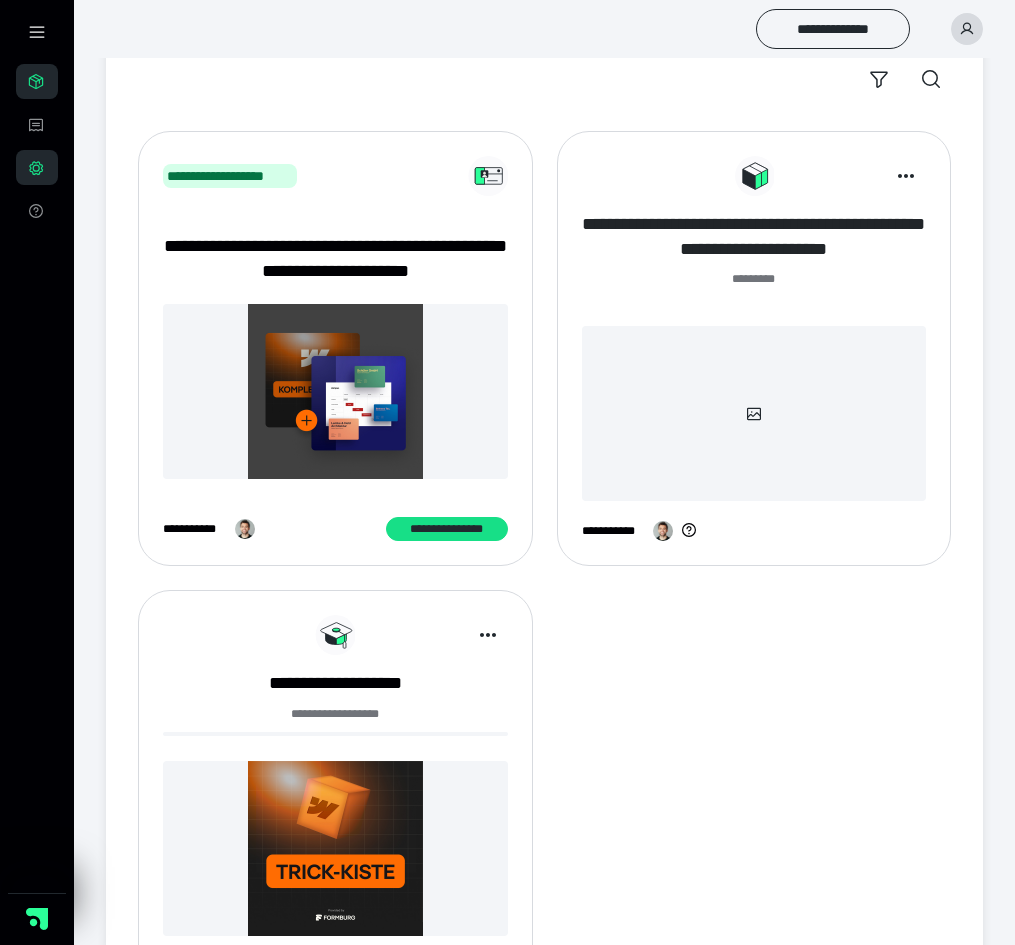 click on "**********" at bounding box center [754, 237] 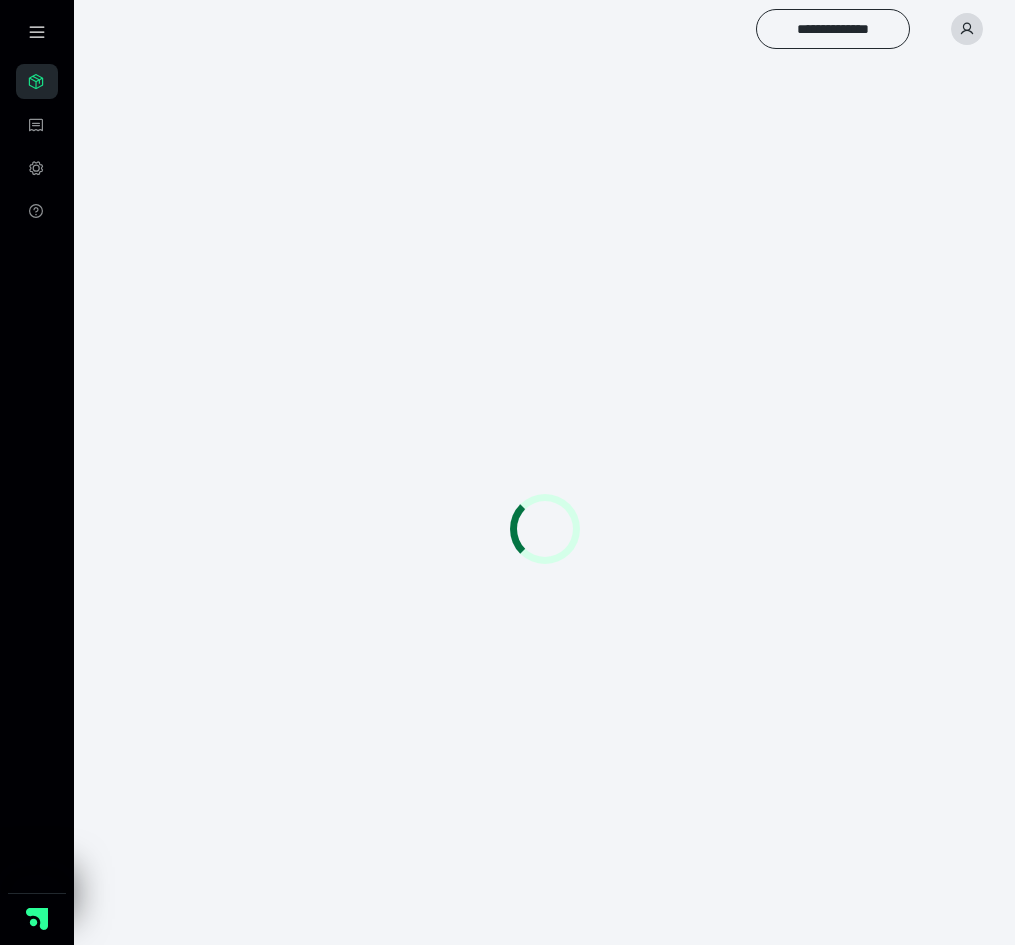 scroll, scrollTop: 0, scrollLeft: 0, axis: both 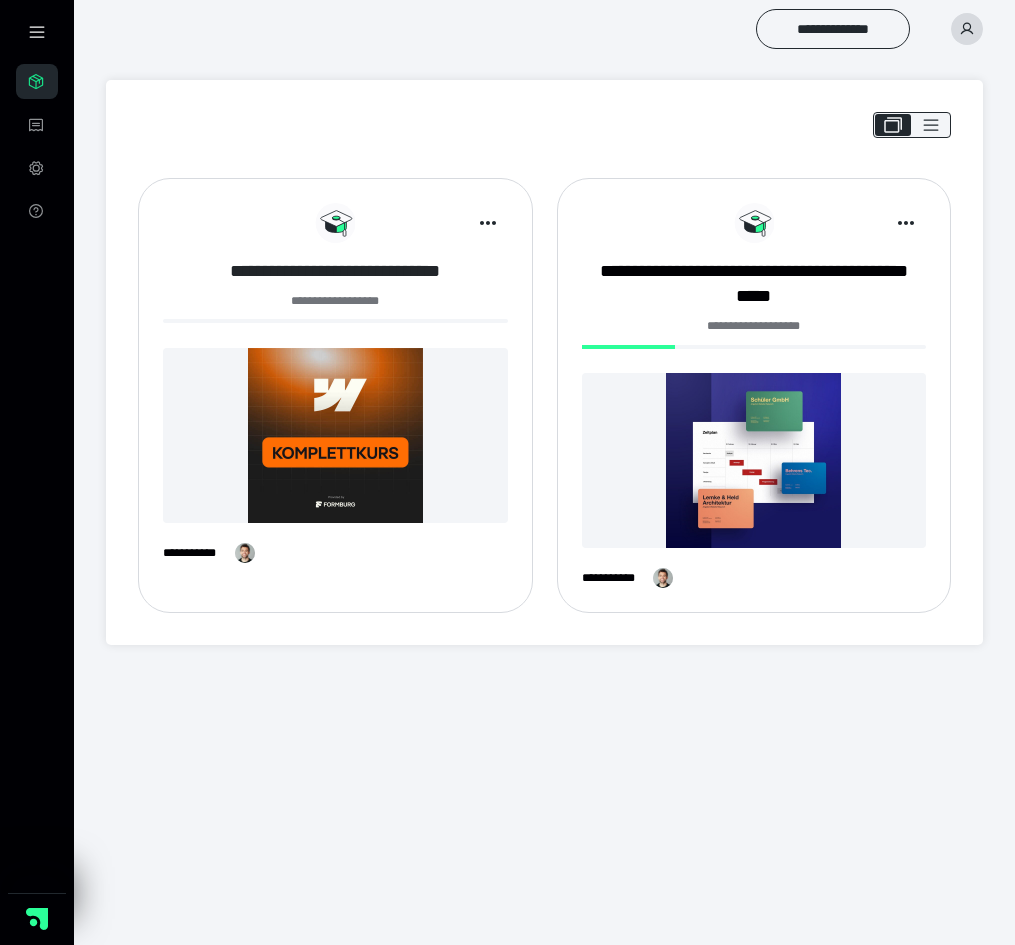 click on "**********" at bounding box center (335, 271) 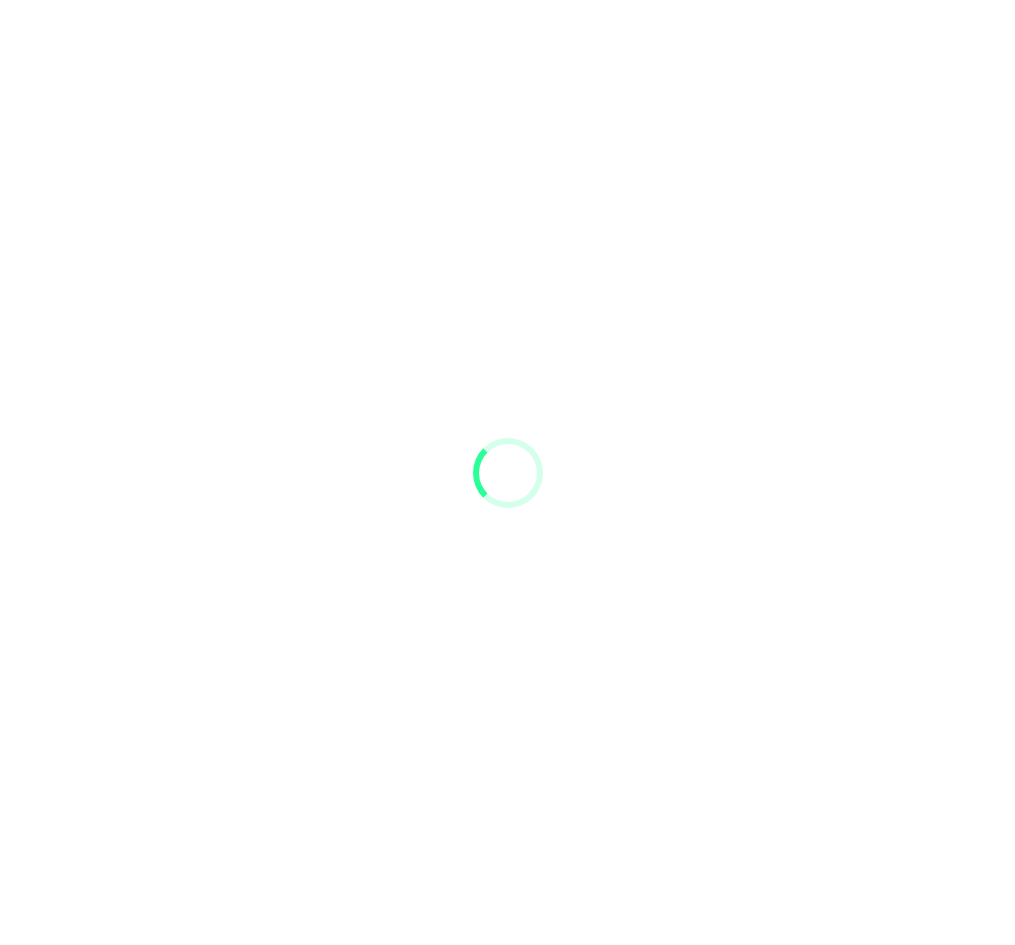 scroll, scrollTop: 0, scrollLeft: 0, axis: both 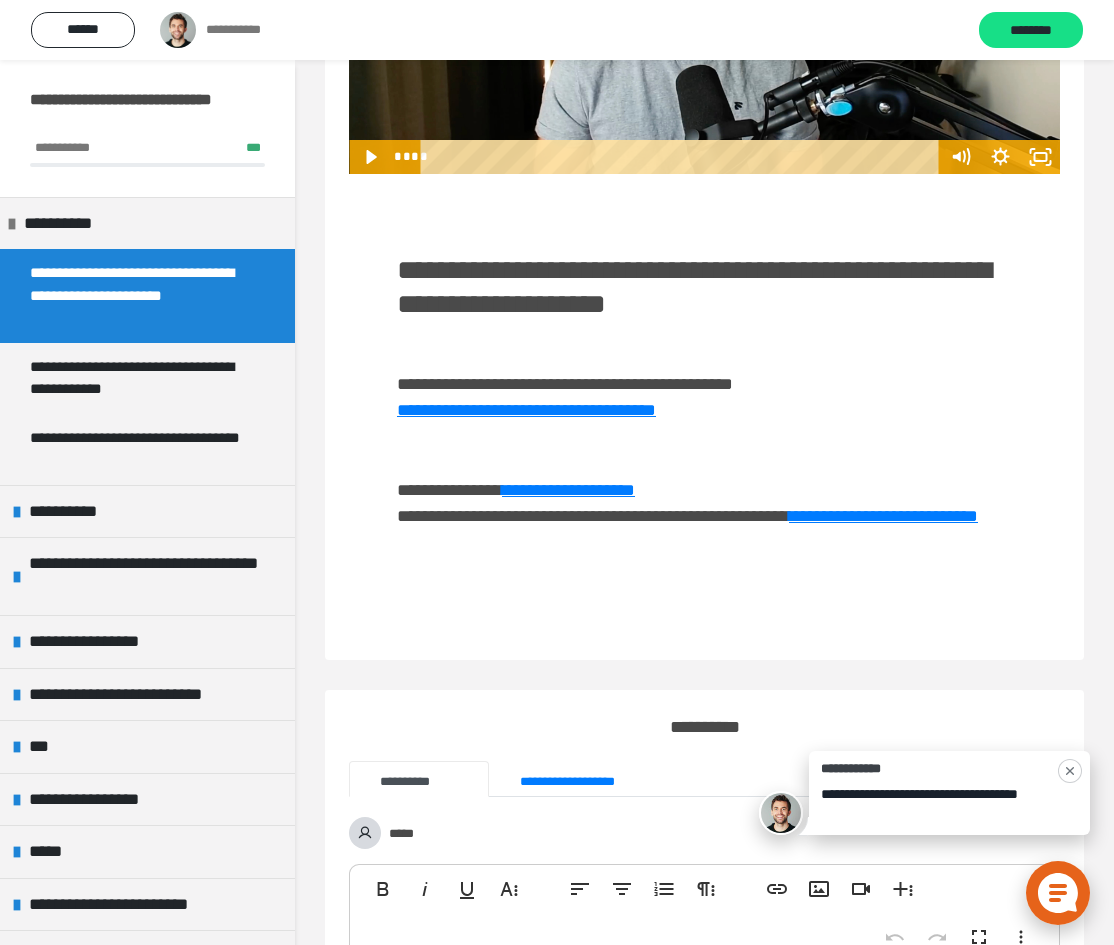 click on "**********" at bounding box center [924, 801] 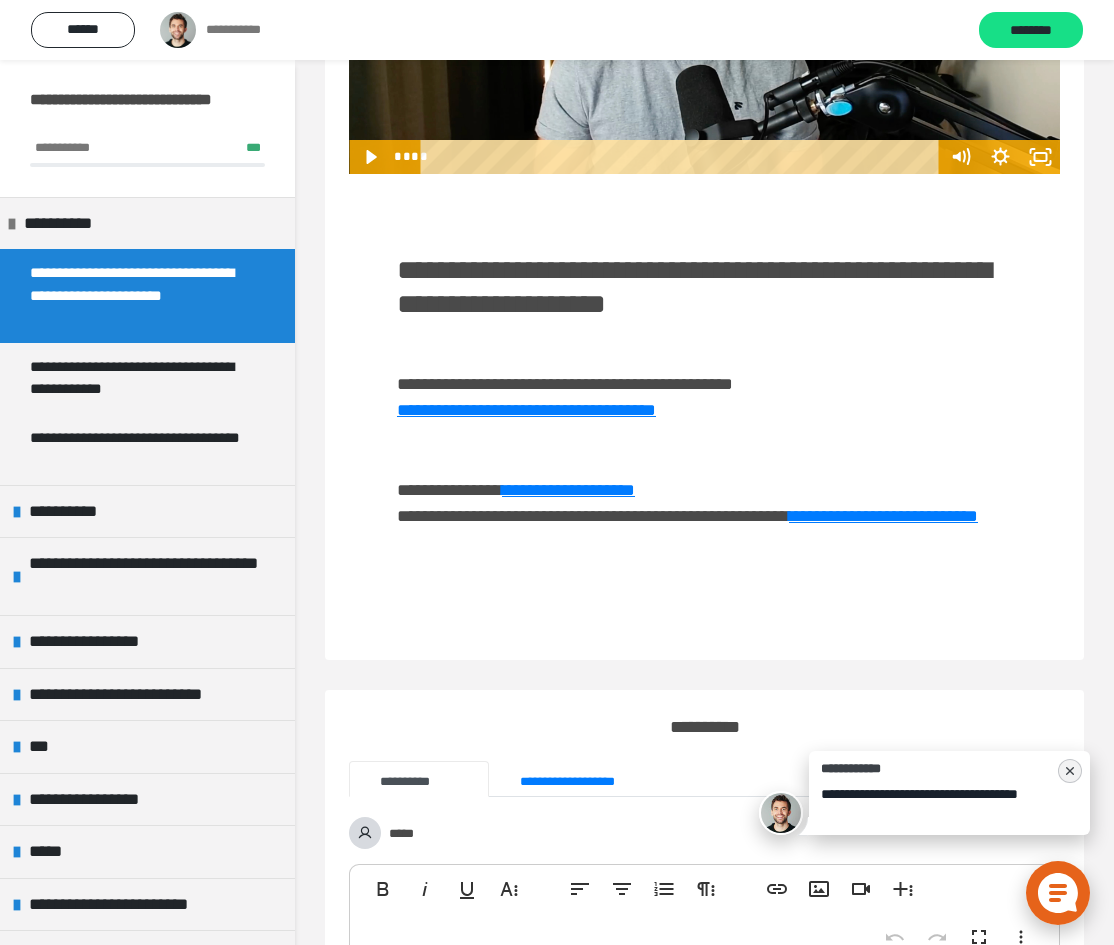 click at bounding box center (1070, 771) 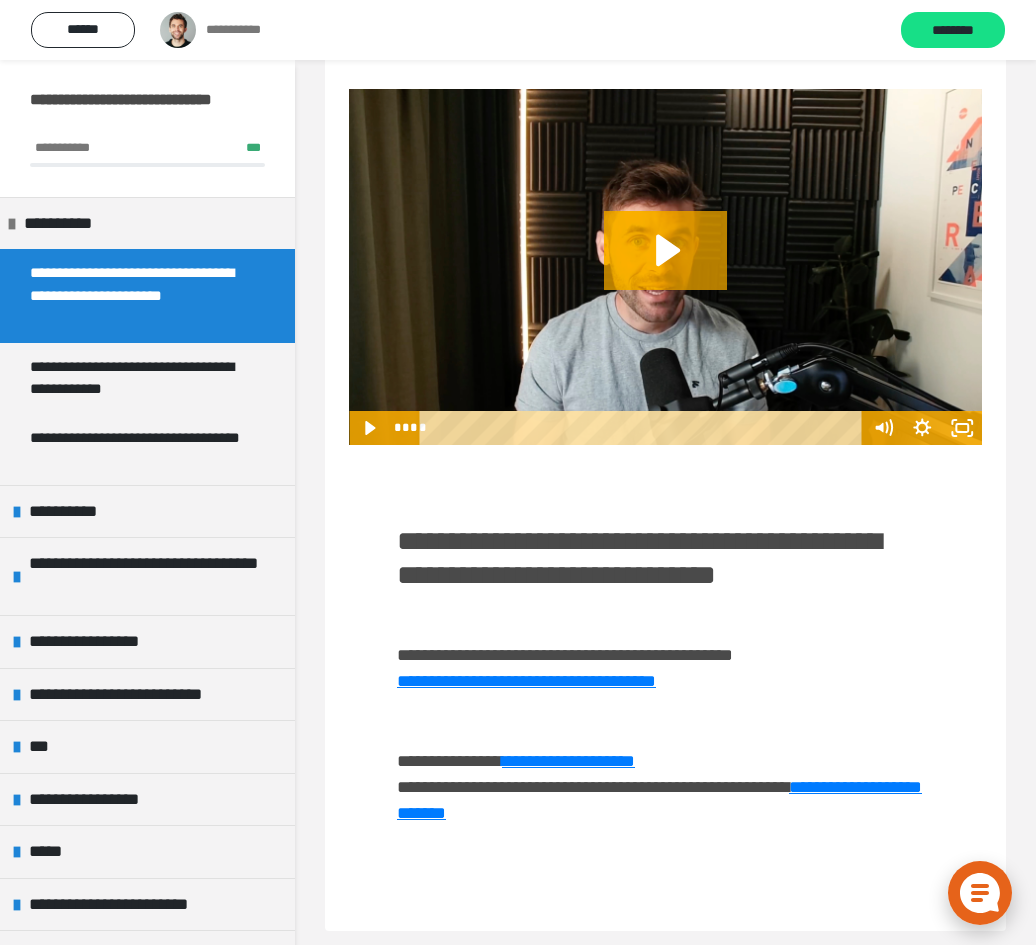 scroll, scrollTop: 0, scrollLeft: 0, axis: both 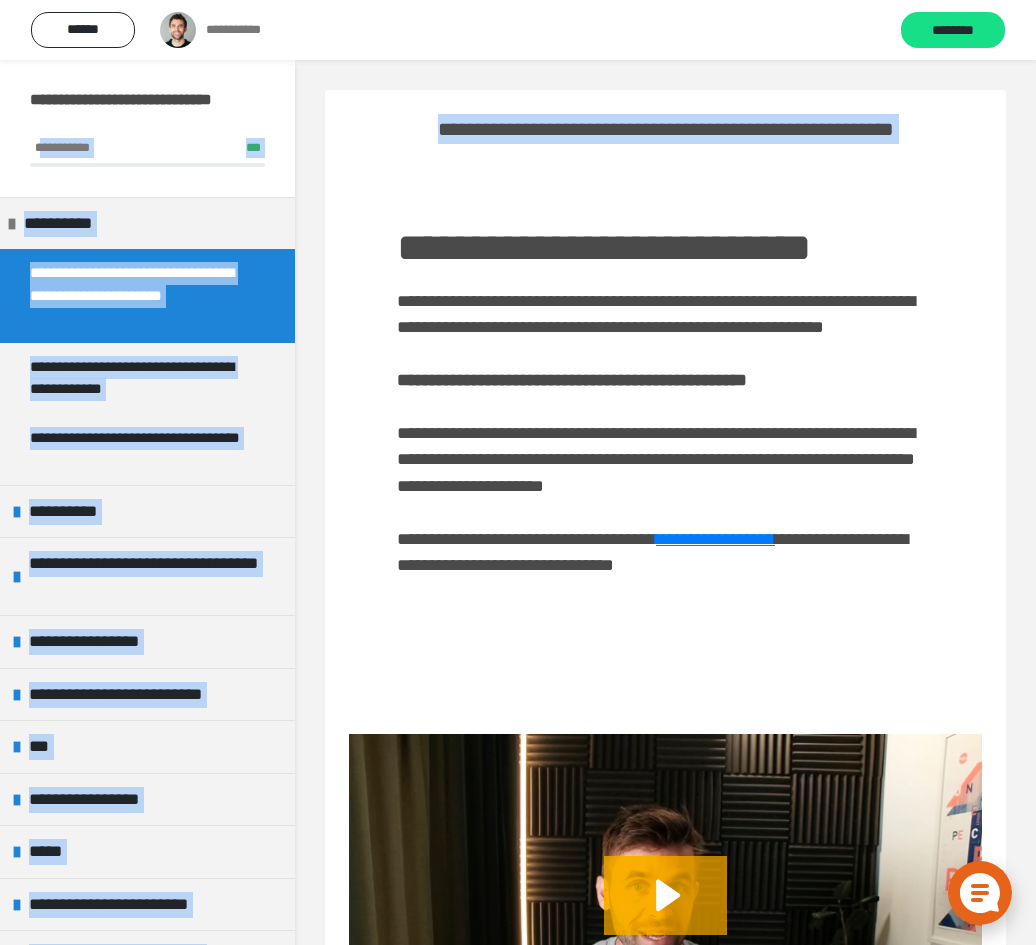 drag, startPoint x: 38, startPoint y: 150, endPoint x: 291, endPoint y: 159, distance: 253.16003 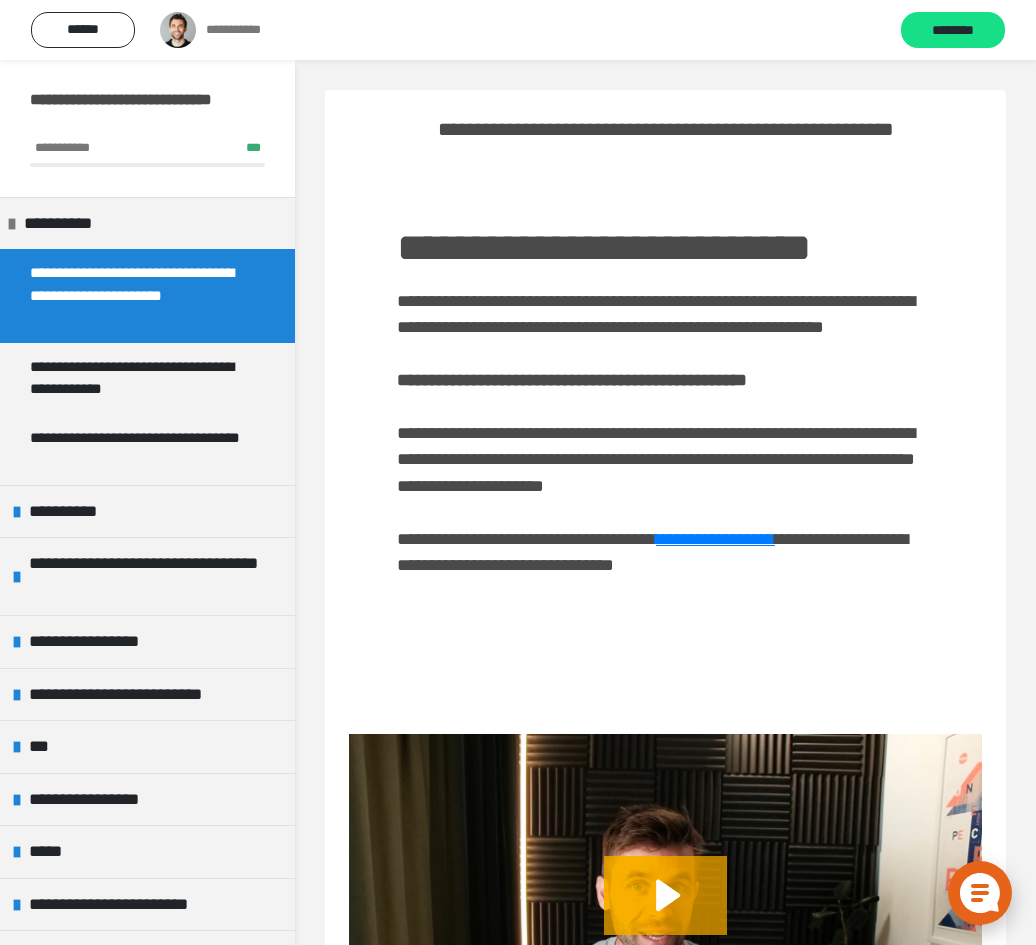 click on "**********" at bounding box center (147, 148) 